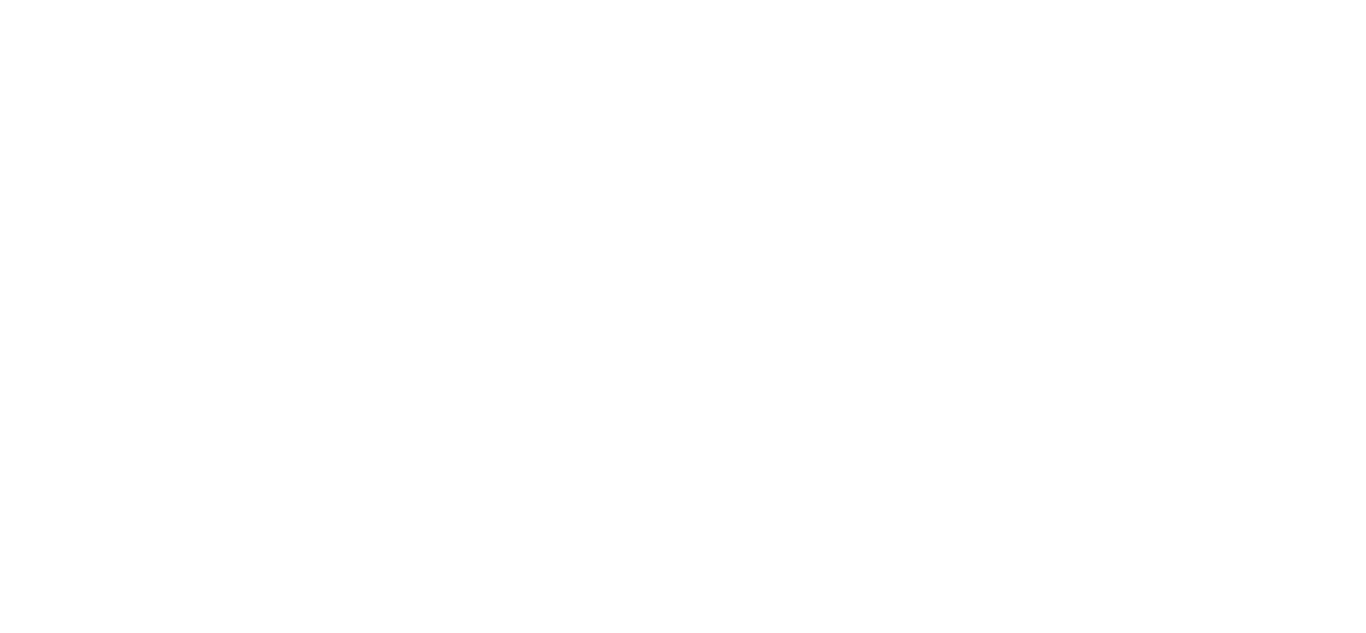 scroll, scrollTop: 0, scrollLeft: 0, axis: both 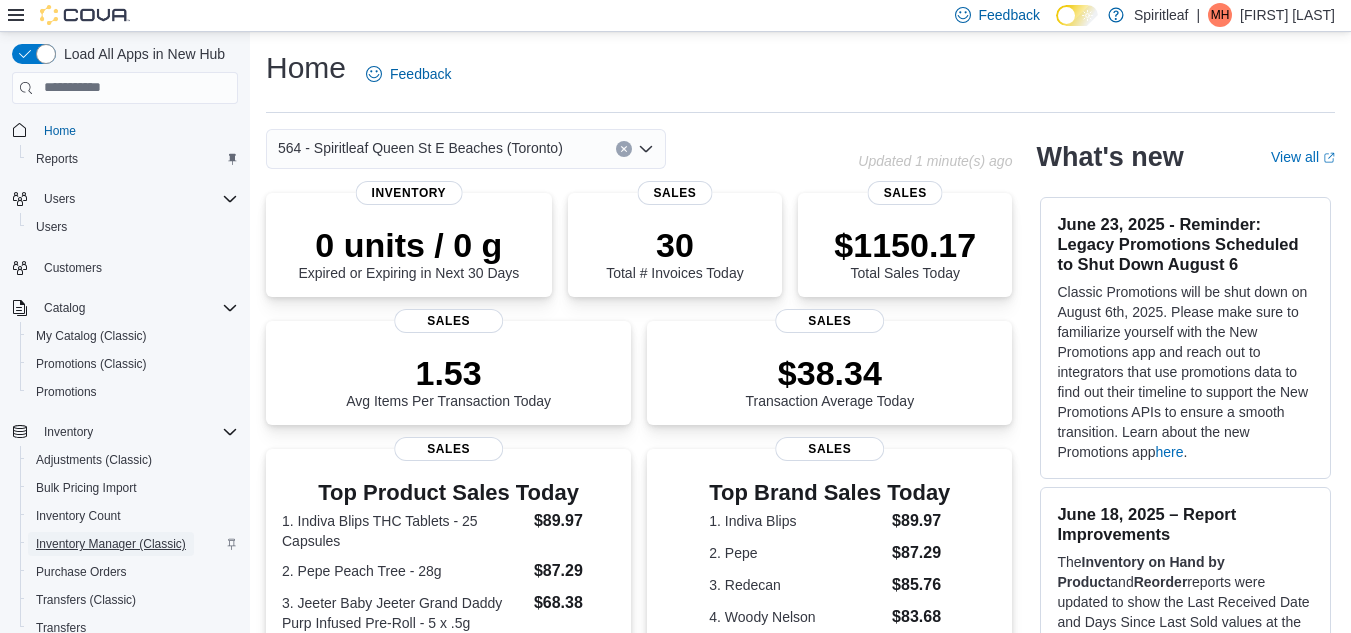 click on "Inventory Manager (Classic)" at bounding box center [111, 544] 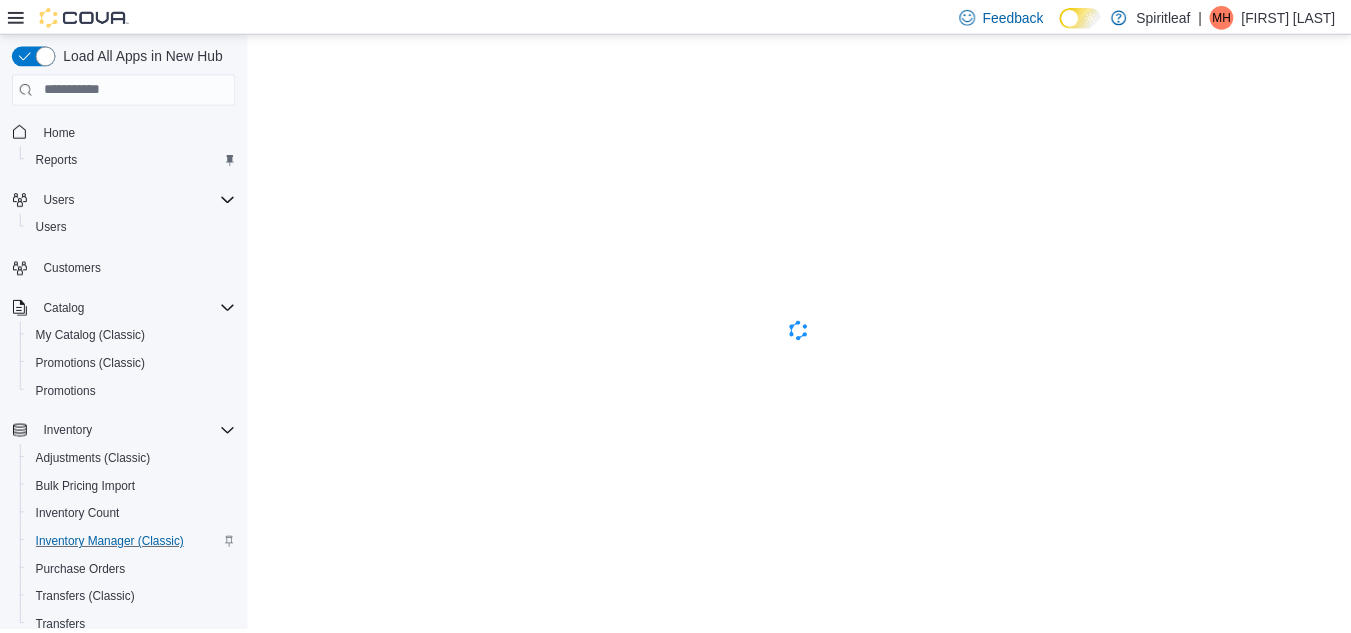 scroll, scrollTop: 0, scrollLeft: 0, axis: both 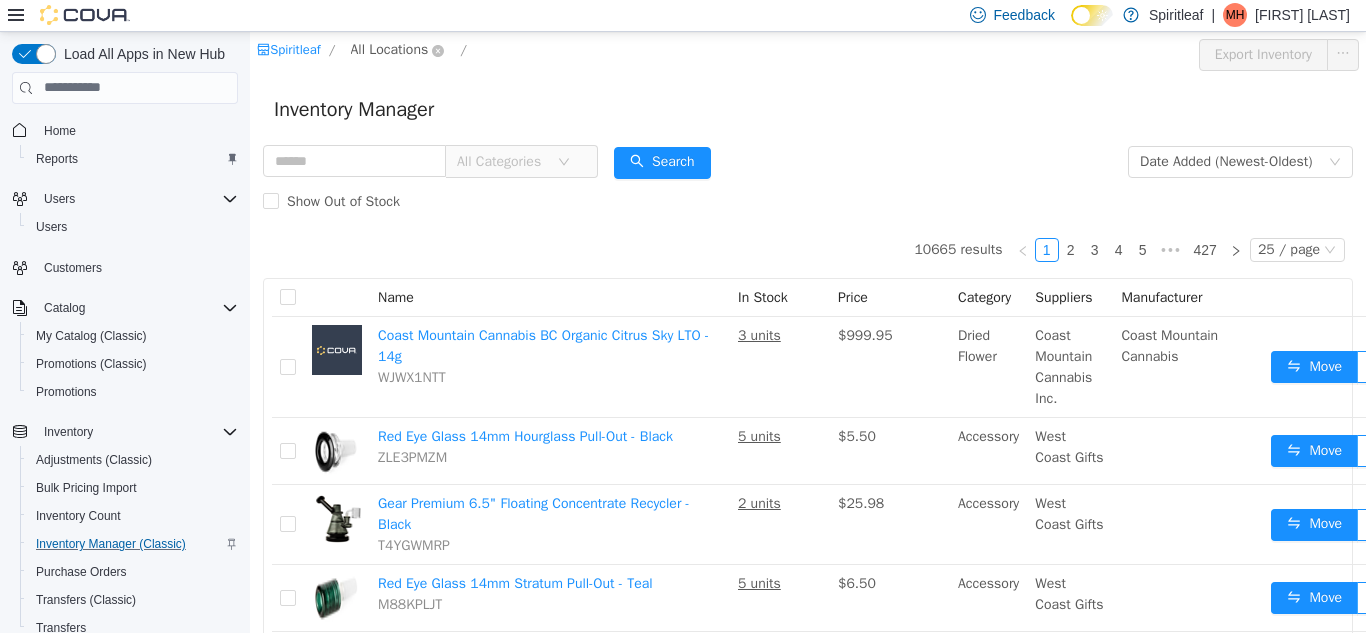 click on "All Locations" at bounding box center (390, 49) 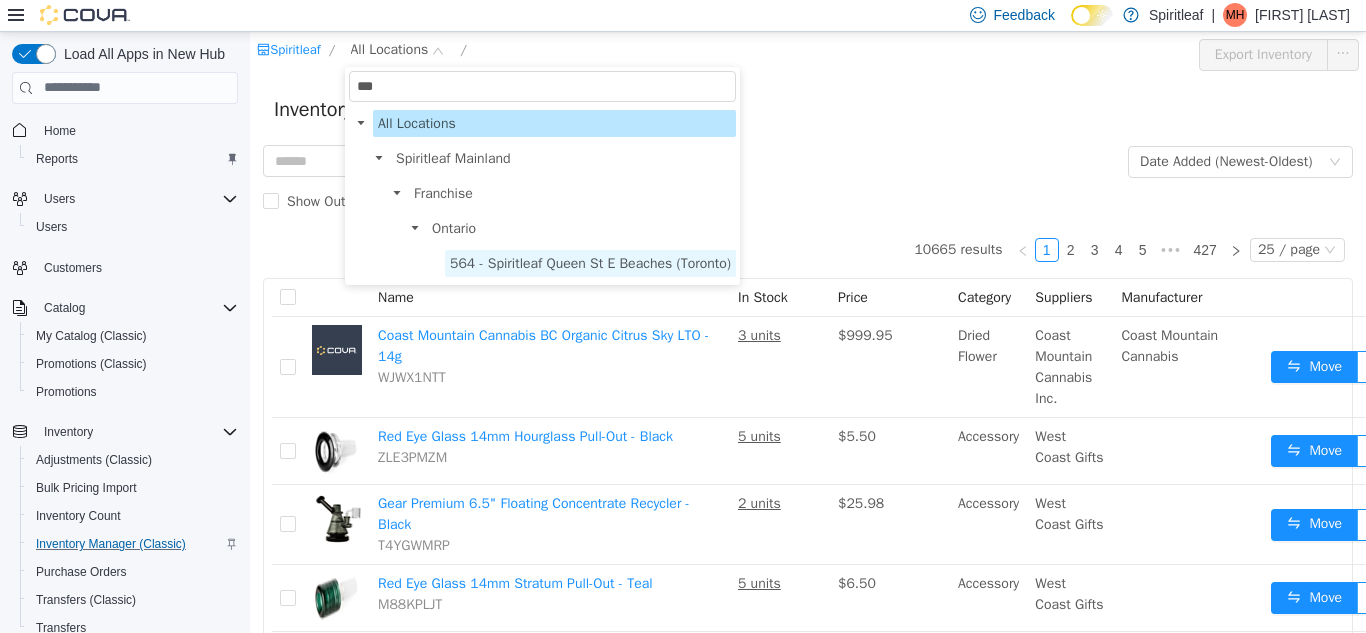type on "***" 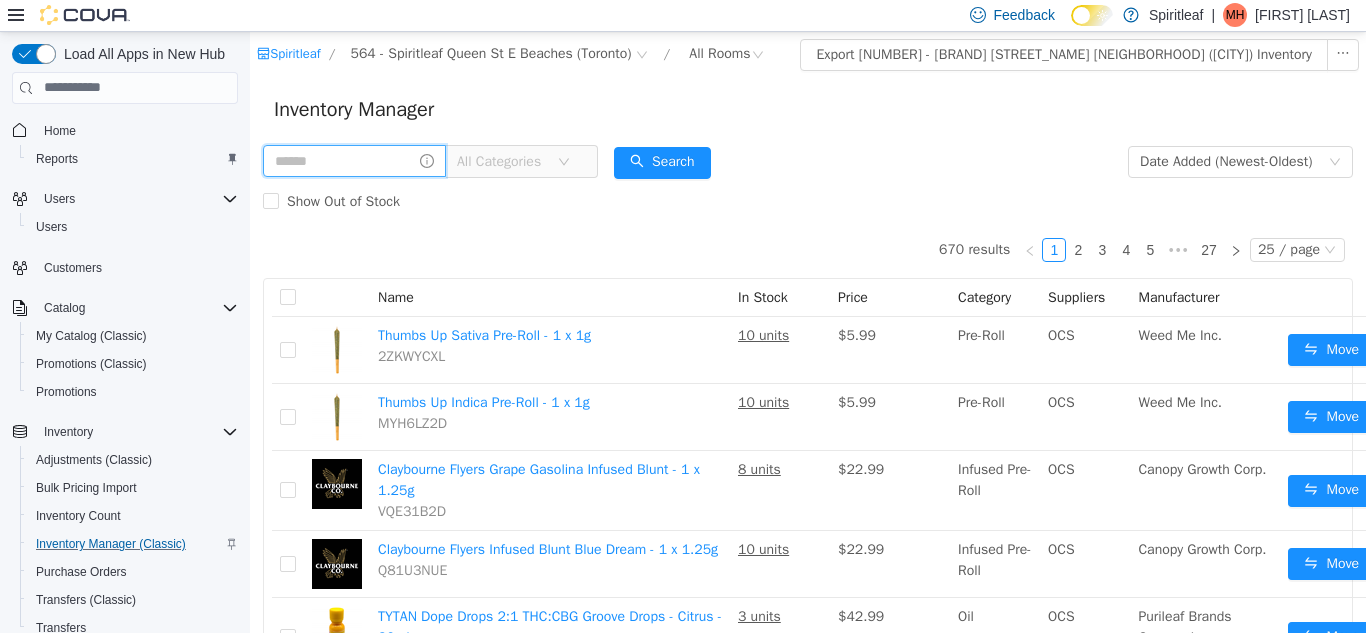 click at bounding box center (354, 160) 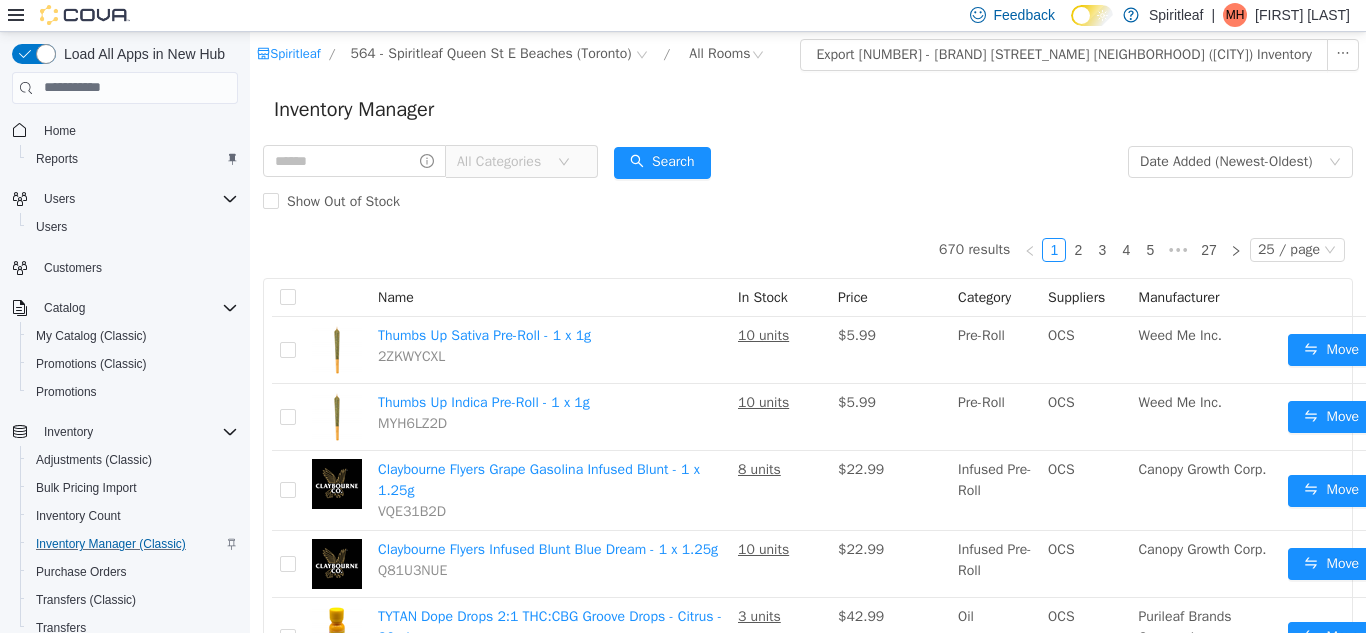 click on "All Categories" at bounding box center (502, 161) 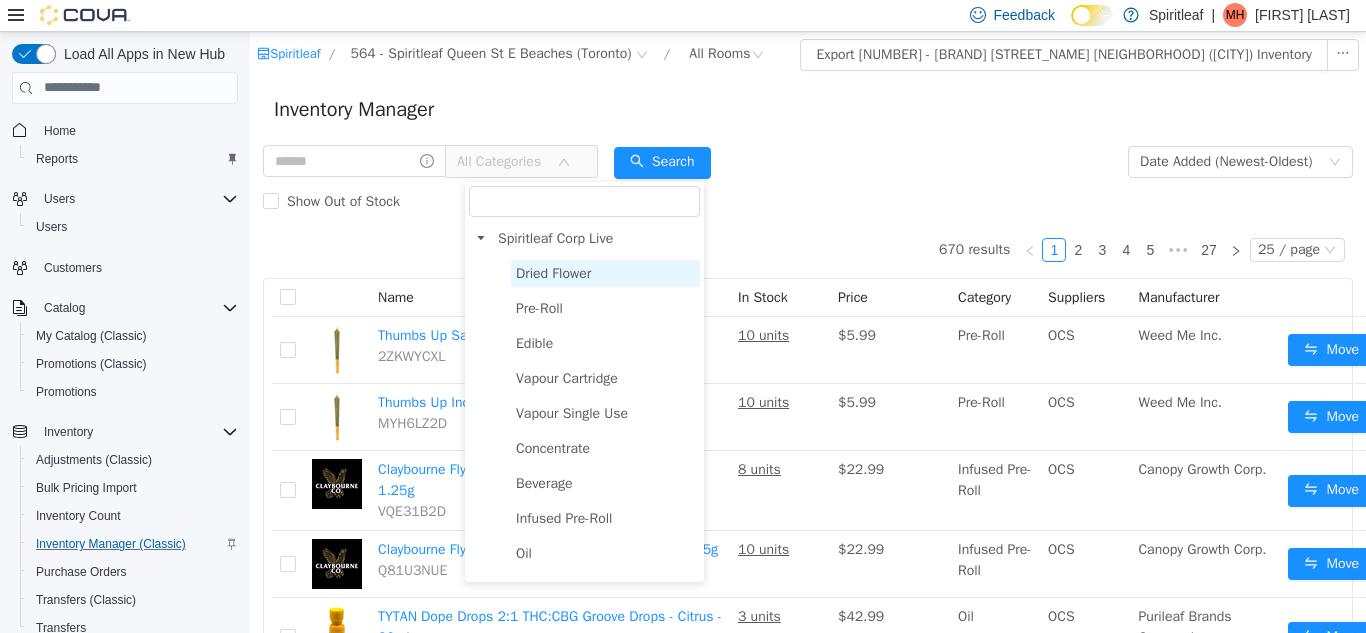 click on "Dried Flower" at bounding box center (553, 272) 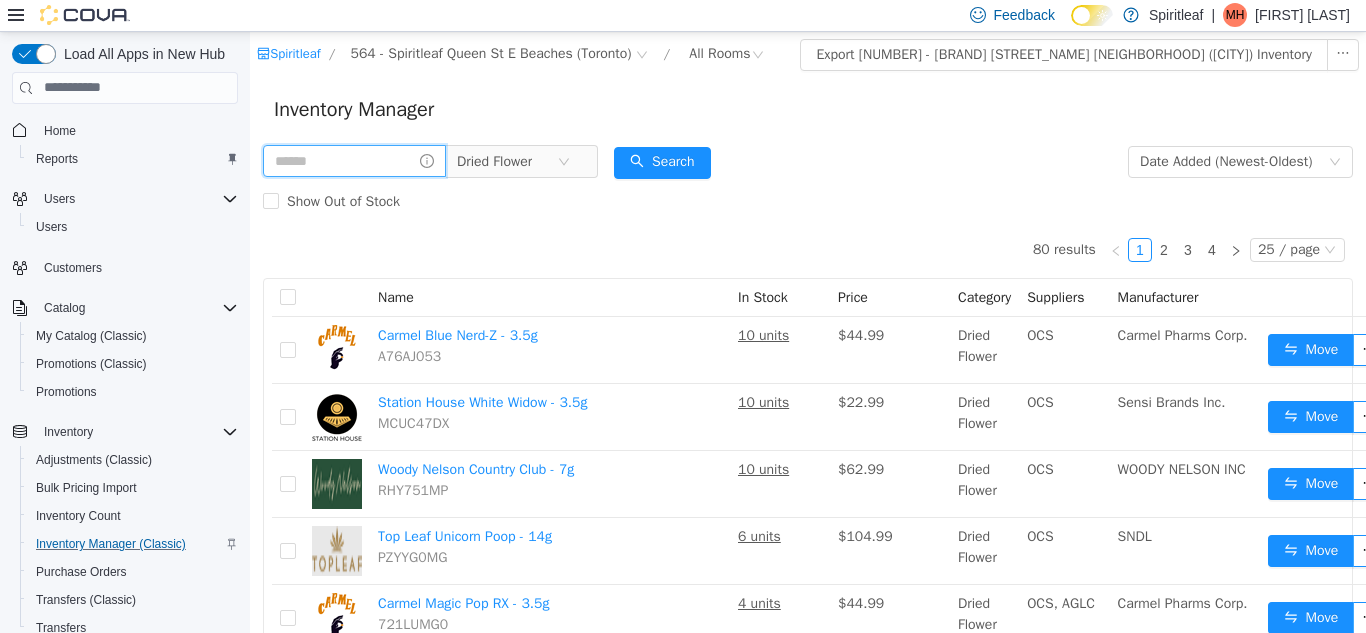 click at bounding box center [354, 160] 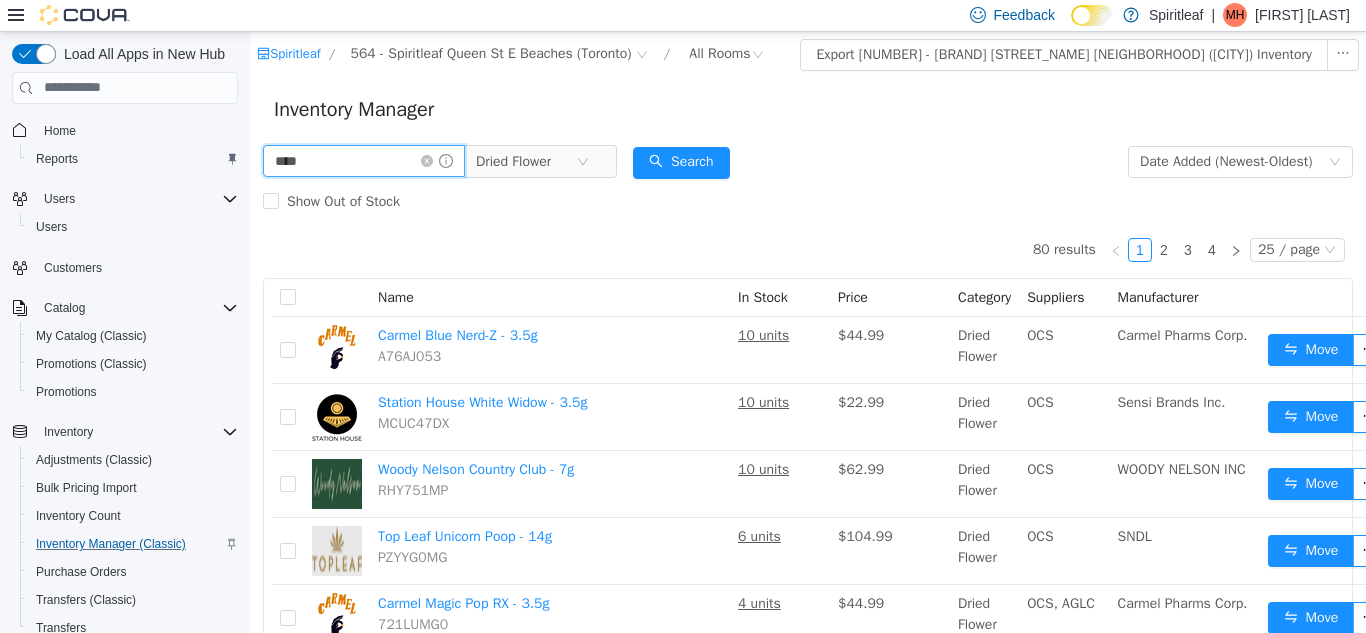 click on "****" at bounding box center [364, 160] 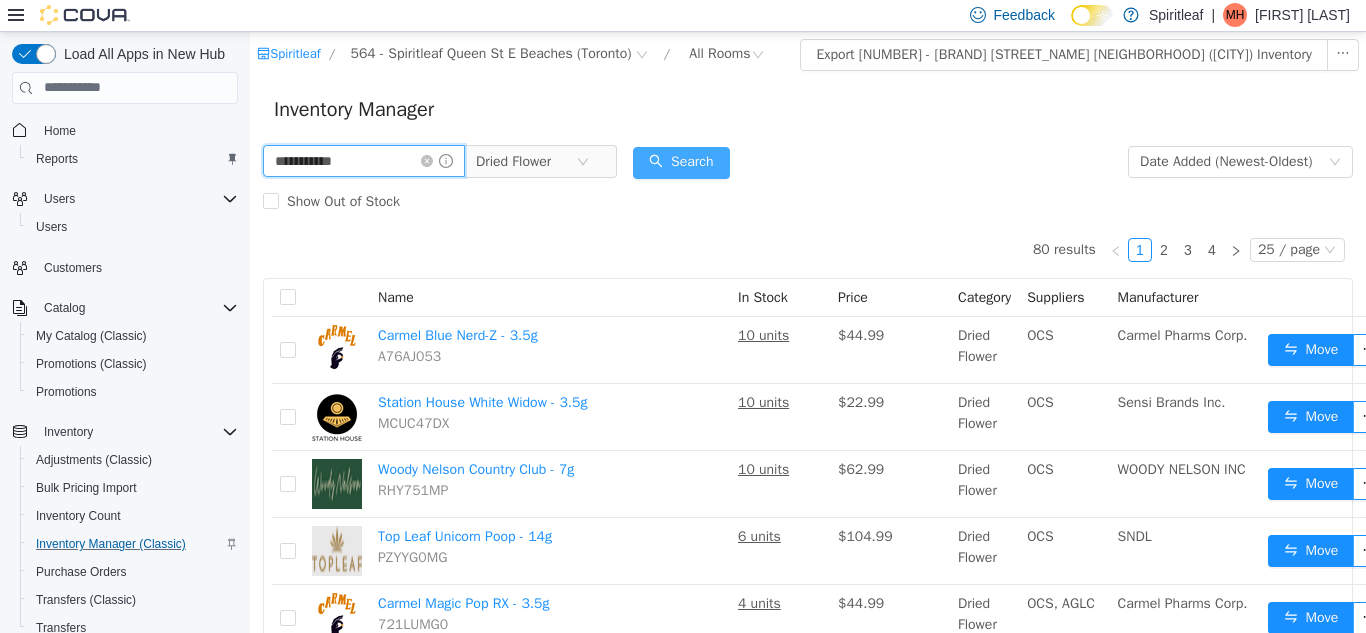 type on "**********" 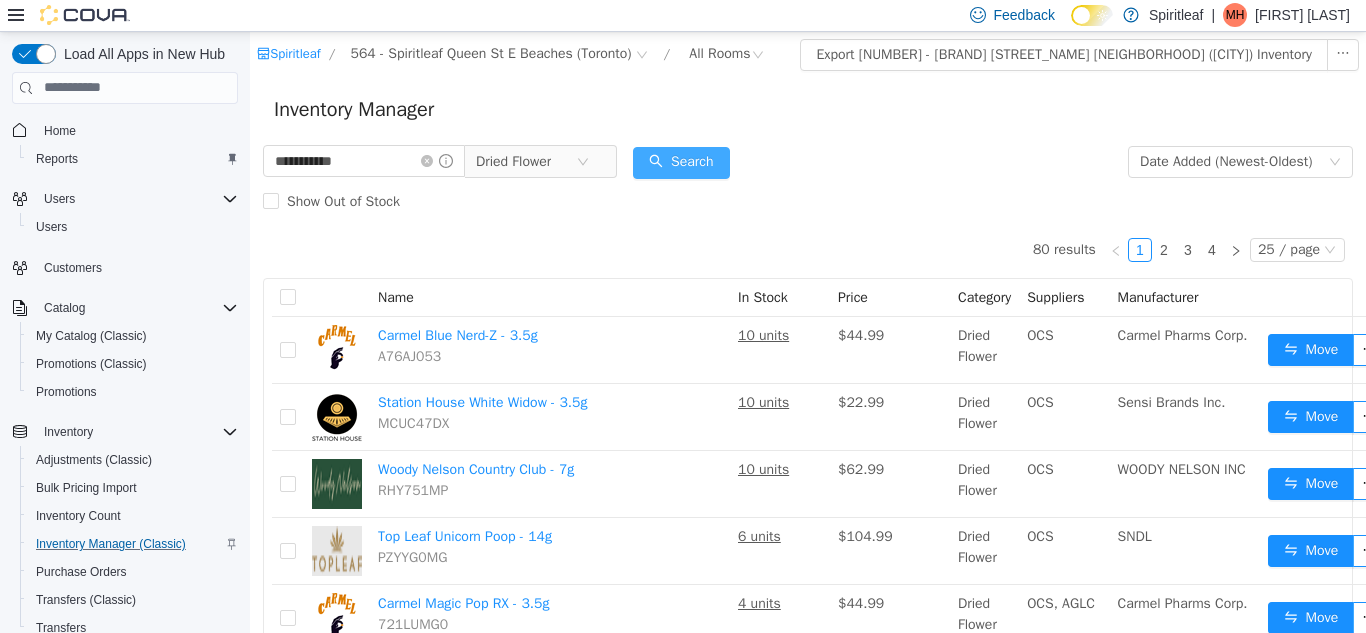 click on "Search" at bounding box center [681, 162] 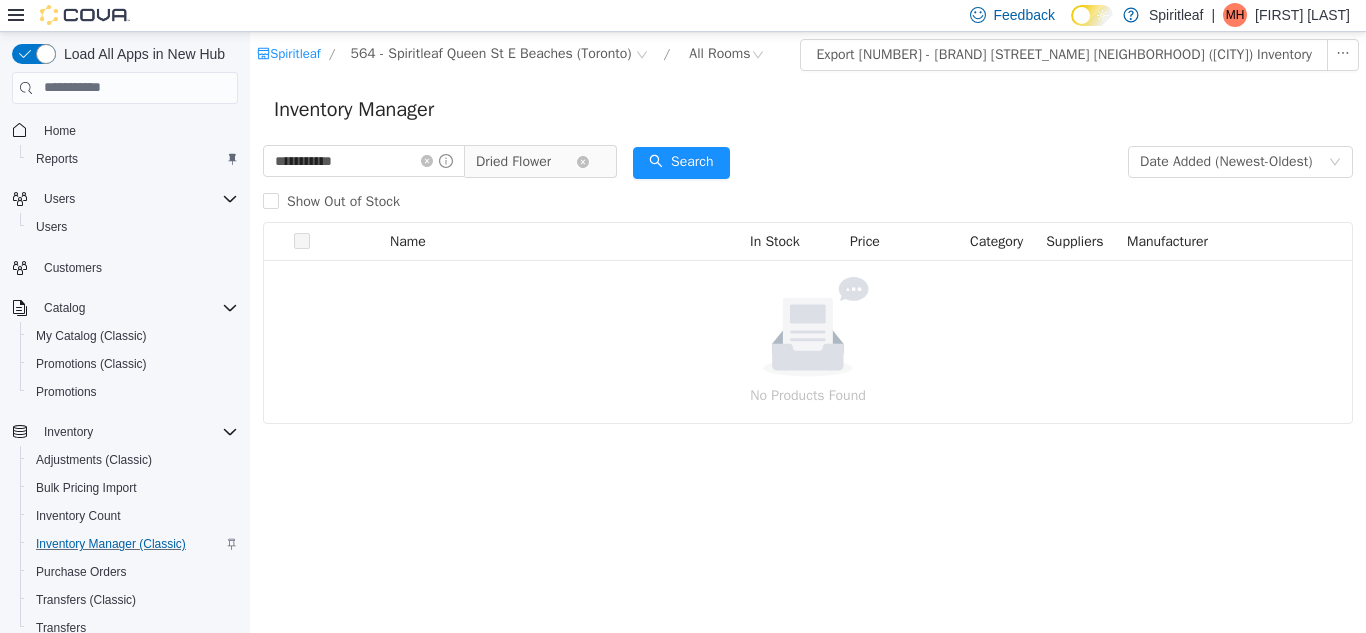 click on "Dried Flower" at bounding box center (532, 161) 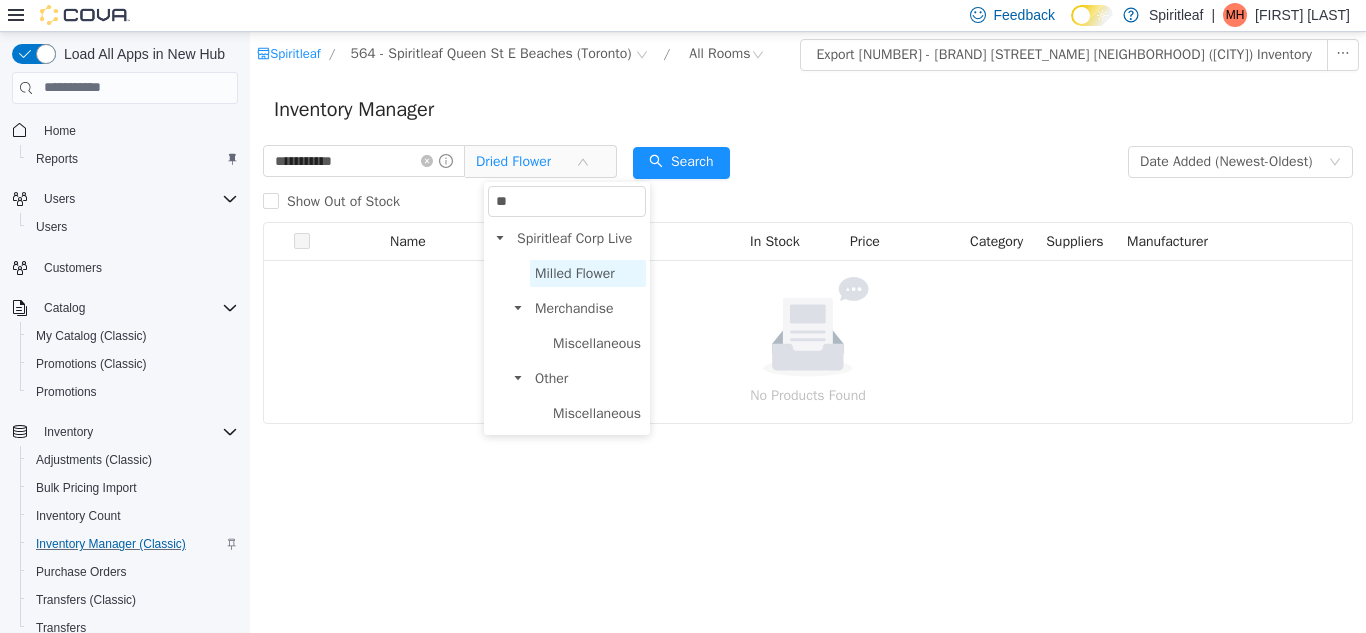 type on "**" 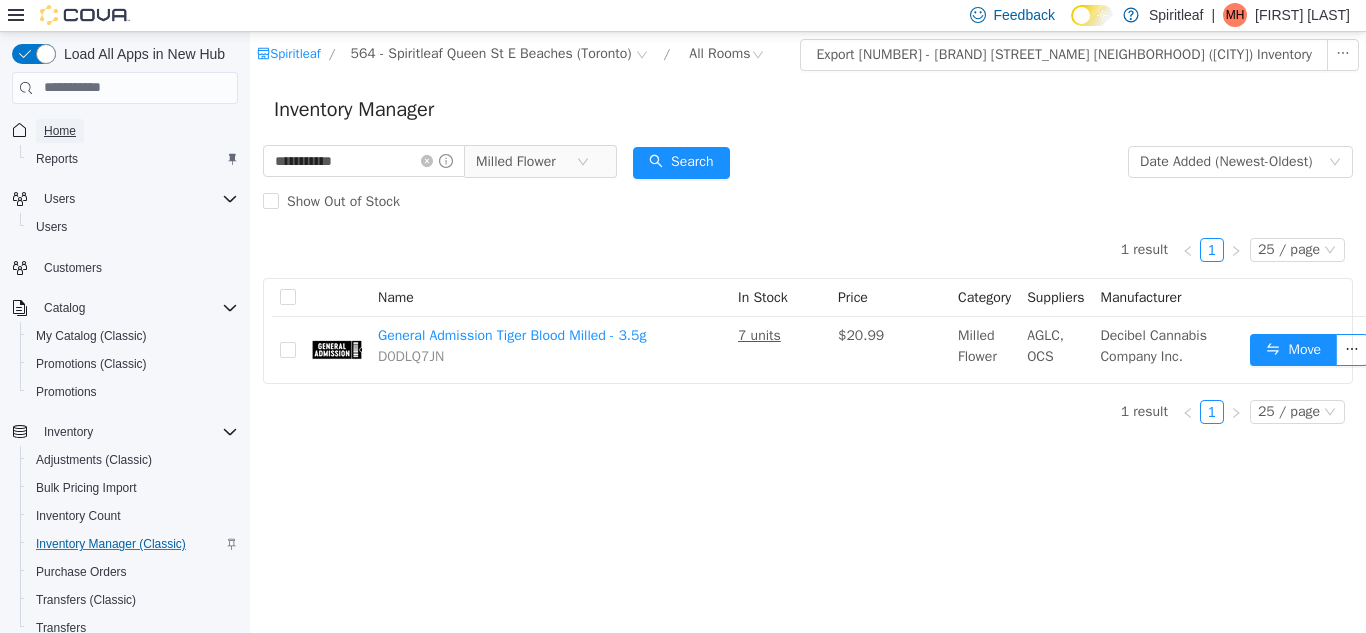 click on "Home" at bounding box center (60, 131) 